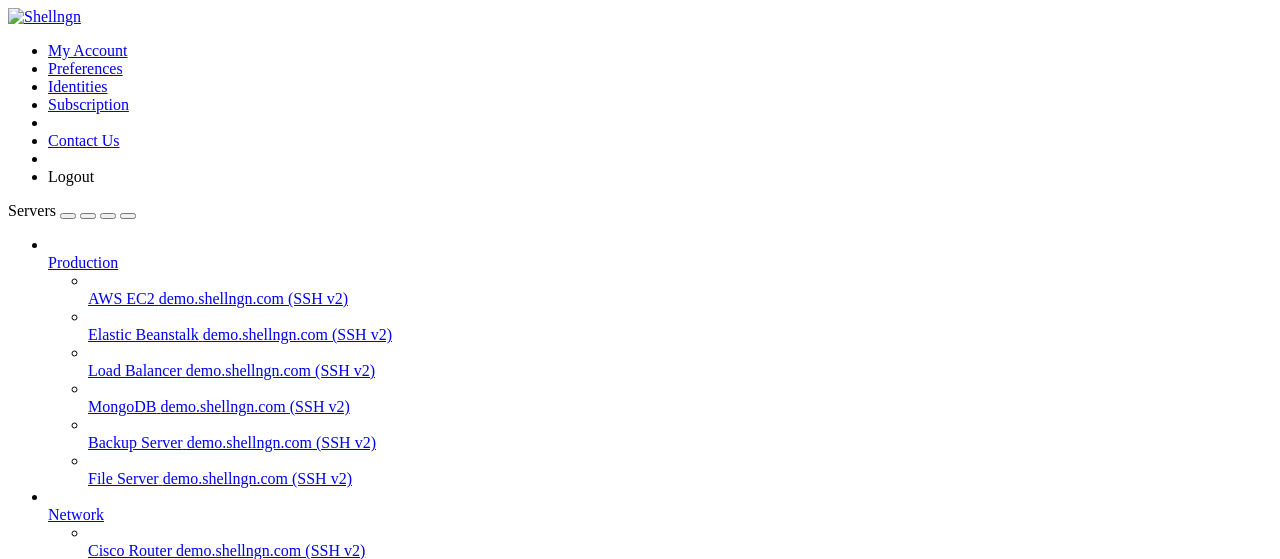 scroll, scrollTop: 0, scrollLeft: 0, axis: both 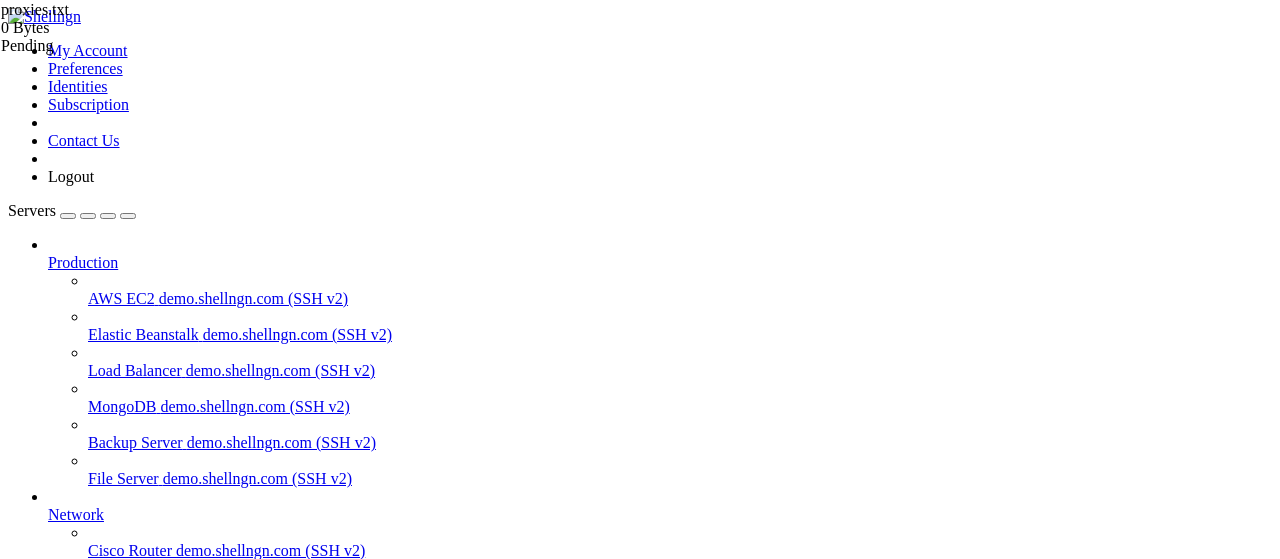 click on "Reconnect" at bounding box center [48, 1805] 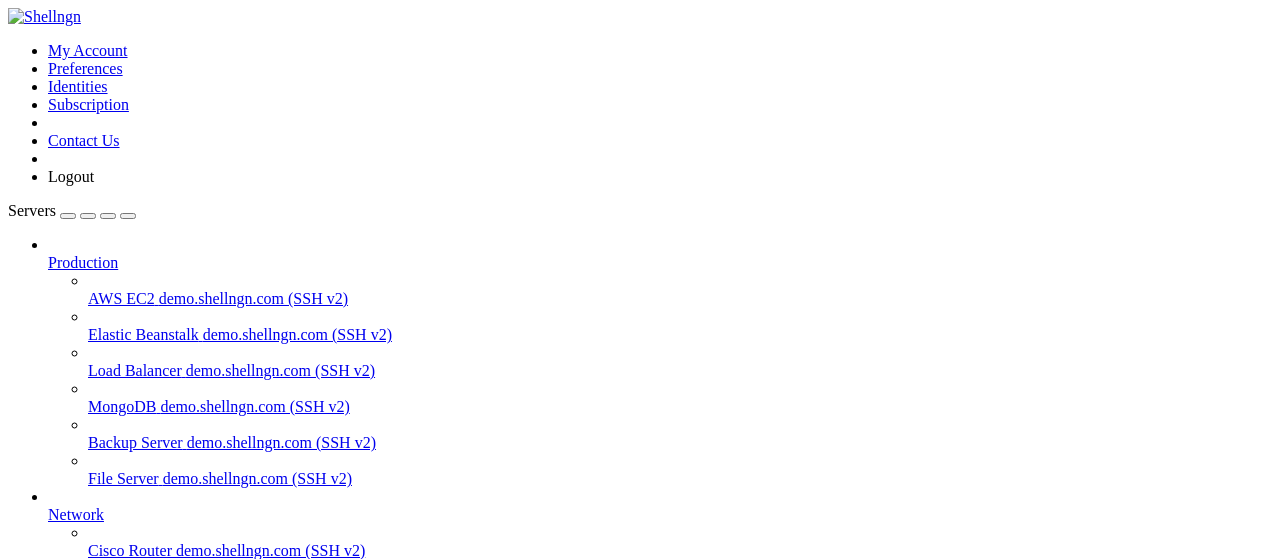 click at bounding box center [16, 1211] 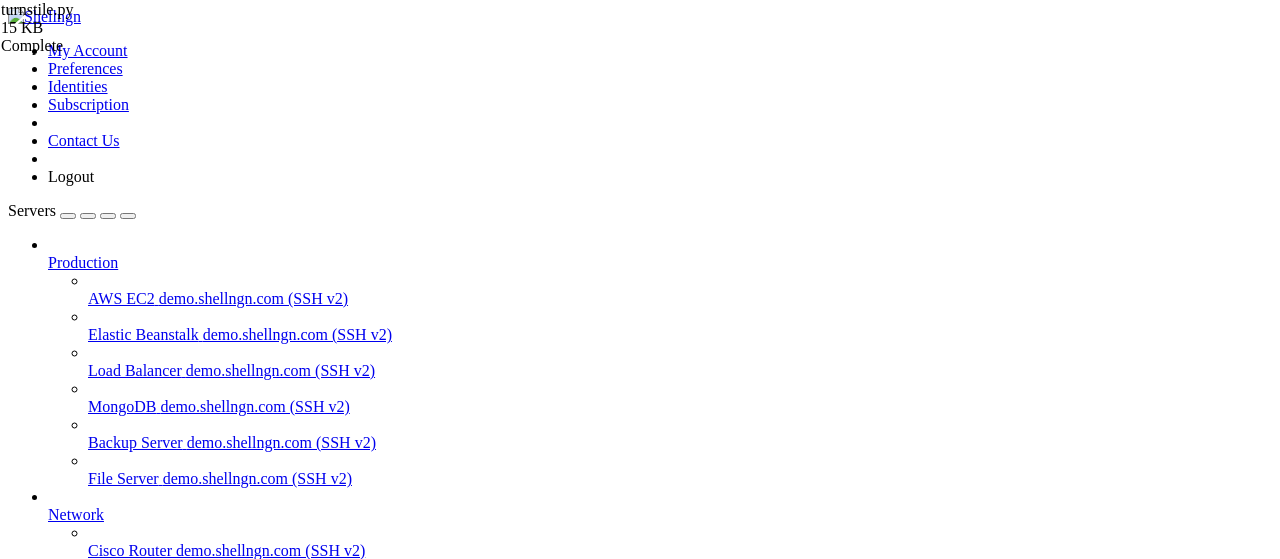 click on "import   os ,   sys ,   time ,   uuid ,   json ,   random ,   asyncio ,   argparse ,   logging from   quart   import   Quart ,   request ,   jsonify from   camoufox . async_api   import   AsyncCamoufox from   patchright . async_api   import   async_playwright COLORS   =   {       'MAGENTA' :   ' \033 [35m' ,       'BLUE' :   ' \033 [34m' ,       'GREEN' :   ' \033 [32m' ,       'YELLOW' :   ' \033 [33m' ,       'RED' :   ' \033 [31m' ,       'RESET' :   ' \033 [0m' , } class   CustomLogger ( logging . Logger ) :       @ staticmethod       def   format_message ( level ,   color ,   message ) :             timestamp   =   time . strftime ( '%H:%M:%S' )             return   f"[ { timestamp } ] [ { COLORS . get ( color )} { level } { COLORS . get ( 'RESET' )} ] ->  { message } "       def   debug ( self ,   message ,   * args ,   ** kwargs ) :             super ( ) . debug ( self . format_message ( 'DEBUG' ,   'MAGENTA' ,   message ) ,   * args ,   ** kwargs )       def   info ( self ,   message ,   * args ,   **" at bounding box center [729, 2108] 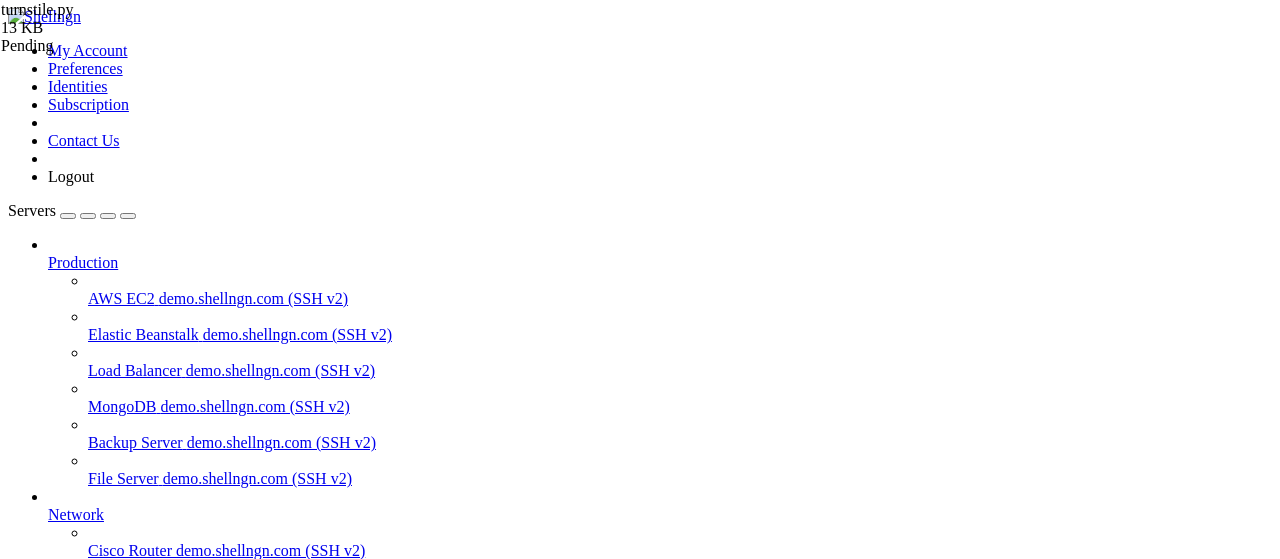 click on "Reconnect" at bounding box center (48, 1805) 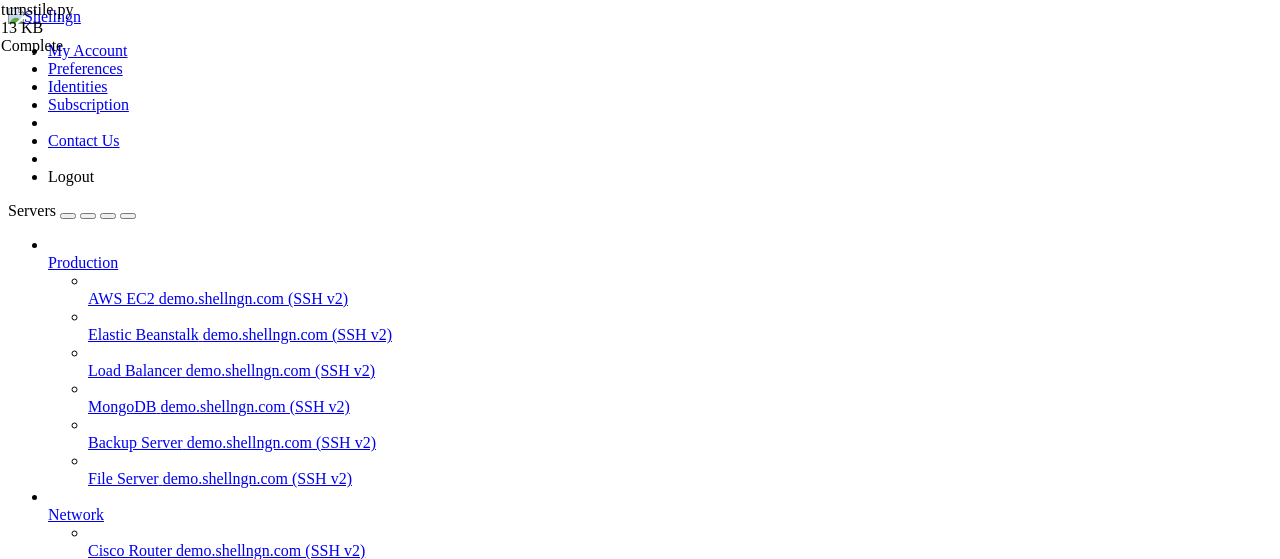 click on "apibypass" at bounding box center (79, 870) 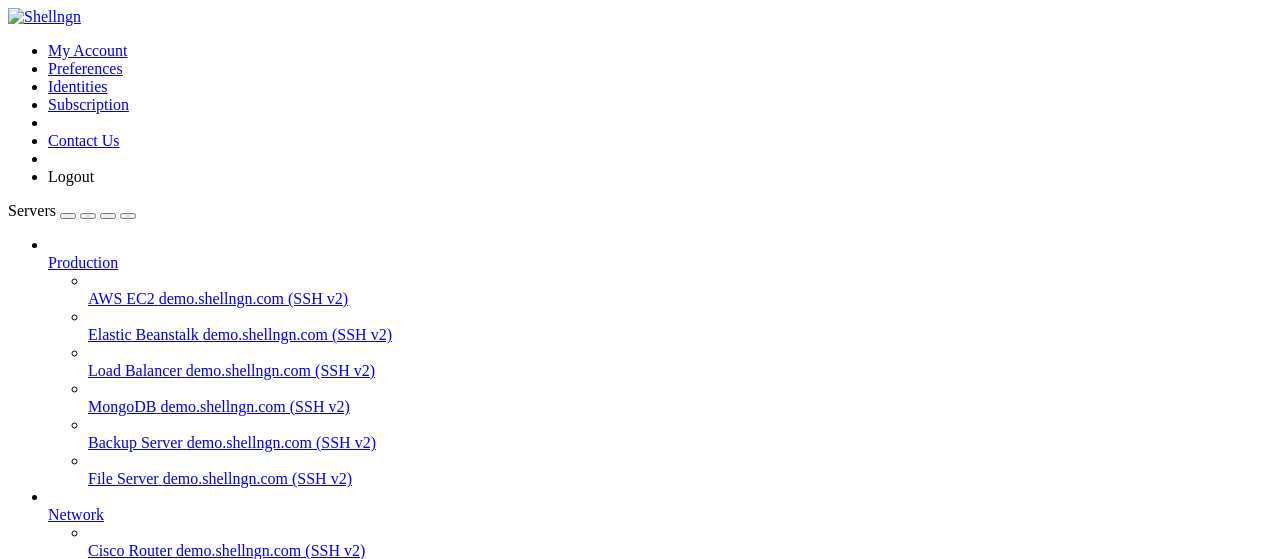 click on "apibypass" at bounding box center [79, 694] 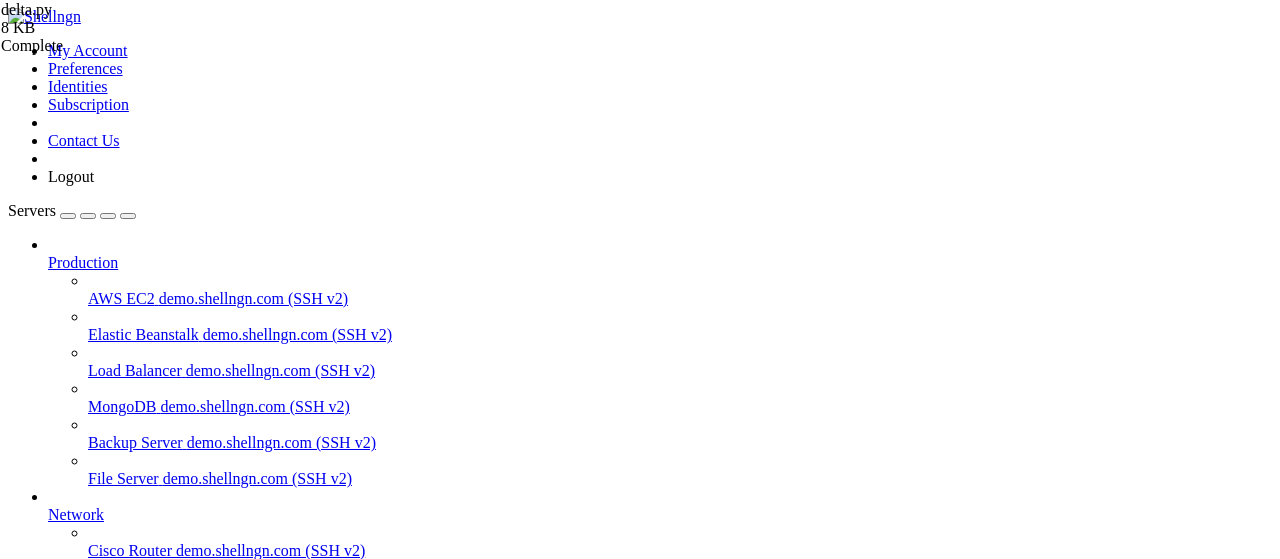drag, startPoint x: 444, startPoint y: 335, endPoint x: 1027, endPoint y: 333, distance: 583.0034 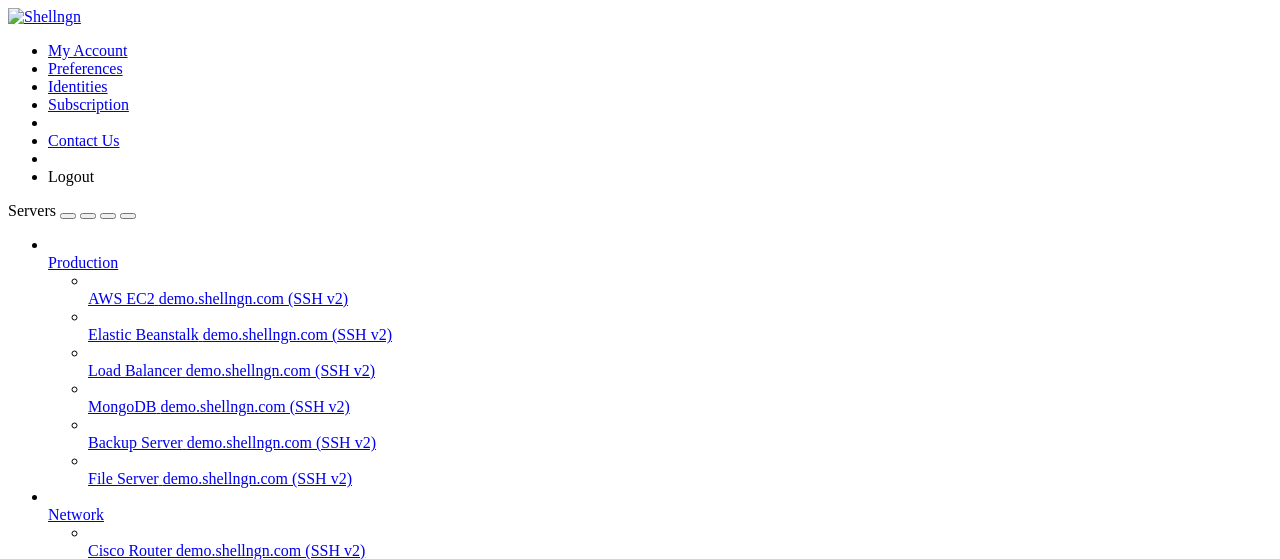 click on "" at bounding box center [660, 889] 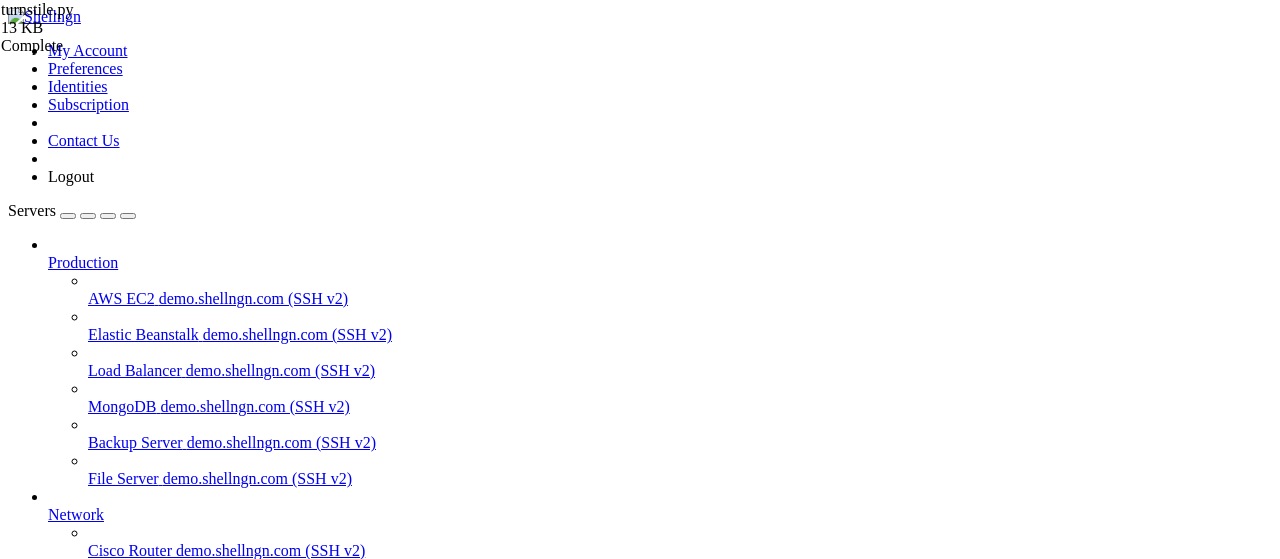 click on "import   os ,   sys ,   time ,   uuid ,   json ,   random ,   asyncio ,   argparse ,   logging from   quart   import   Quart ,   request ,   jsonify from   camoufox . async_api   import   AsyncCamoufox from   patchright . async_api   import   async_playwright COLORS   =   {       'MAGENTA' :   ' \033 [35m' ,       'BLUE' :   ' \033 [34m' ,       'GREEN' :   ' \033 [32m' ,       'YELLOW' :   ' \033 [33m' ,       'RED' :   ' \033 [31m' ,       'RESET' :   ' \033 [0m' , } class   CustomLogger ( logging . Logger ) :       @ staticmethod       def   format_message ( level ,   color ,   message ) :             timestamp   =   time . strftime ( '%H:%M:%S' )             return   f"[ { timestamp } ] [ { COLORS . get ( color )} { level } { COLORS . get ( 'RESET' )} ] ->  { message } "       def   debug ( self ,   message ,   * args ,   ** kwargs ) :             super ( ) . debug ( self . format_message ( 'DEBUG' ,   'MAGENTA' ,   message ) ,   * args ,   ** kwargs )       def   info ( self ,   message ,   * args ,   **" at bounding box center (662, 2108) 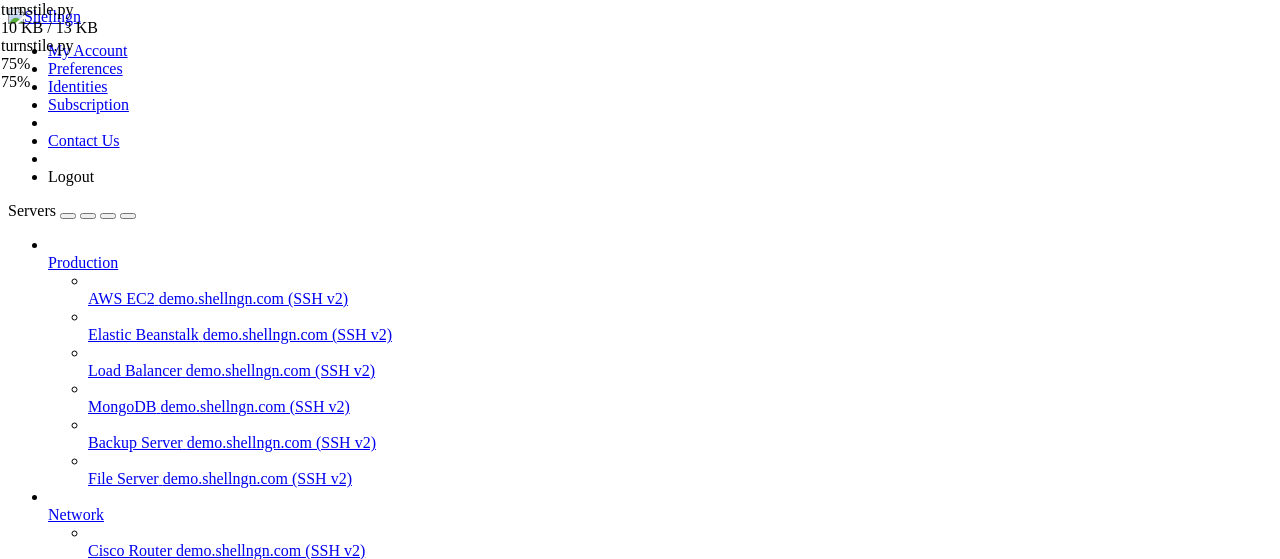 click on "apibypass
" at bounding box center [660, 880] 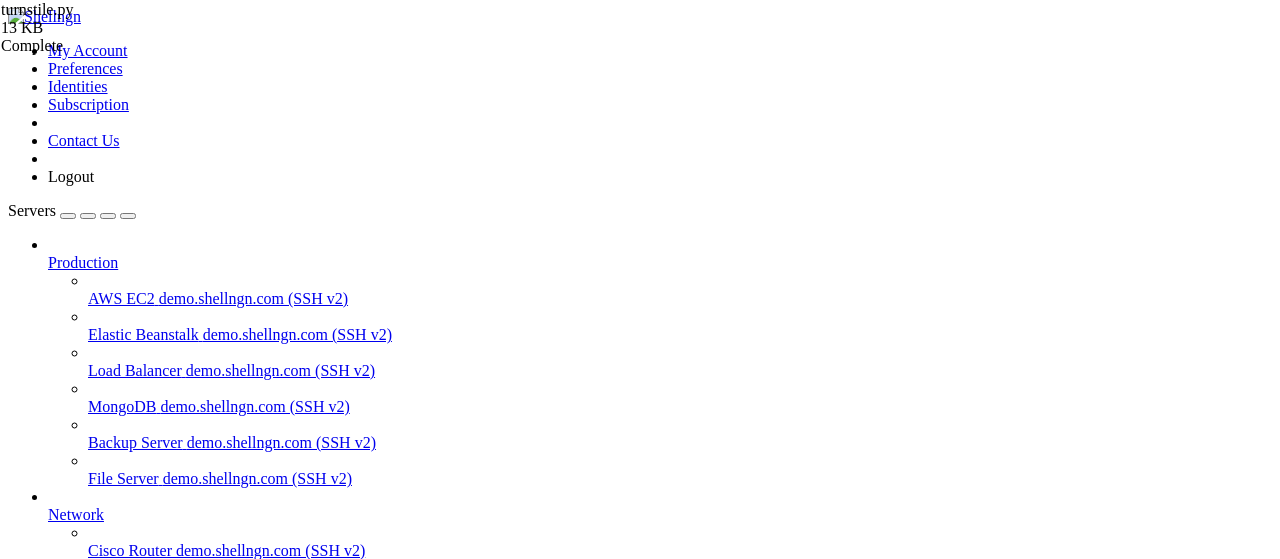 click on "root@homeless-cock:~#" 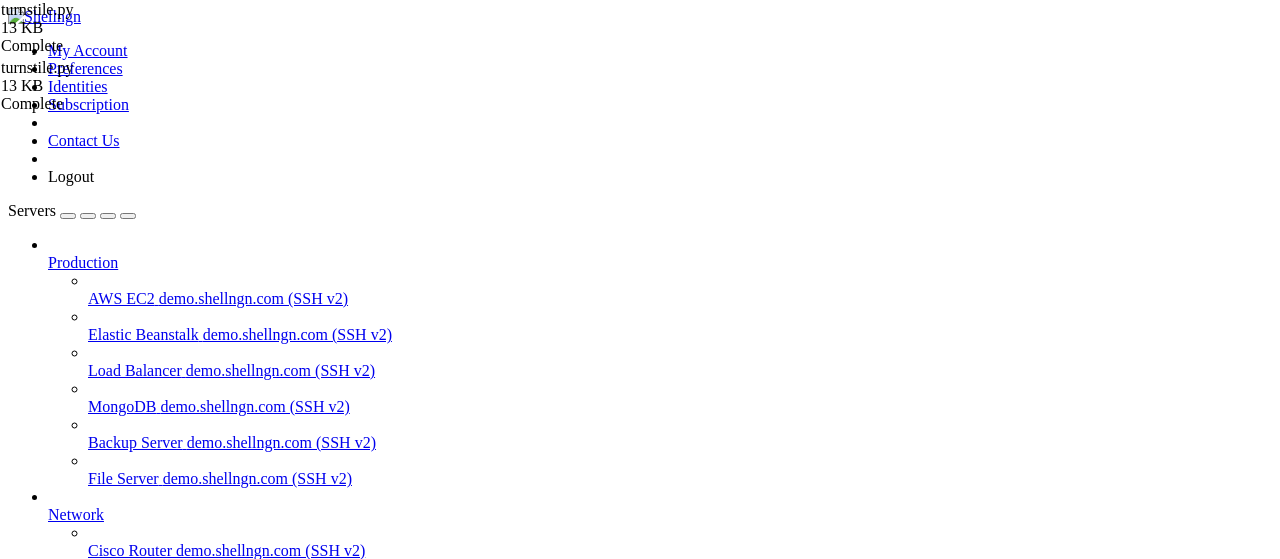 click on "import   os ,   sys ,   time ,   uuid ,   json ,   random ,   asyncio ,   argparse ,   logging from   quart   import   Quart ,   request ,   jsonify from   camoufox . async_api   import   AsyncCamoufox from   patchright . async_api   import   async_playwright COLORS   =   {       'MAGENTA' :   ' \033 [35m' ,       'BLUE' :   ' \033 [34m' ,       'GREEN' :   ' \033 [32m' ,       'YELLOW' :   ' \033 [33m' ,       'RED' :   ' \033 [31m' ,       'RESET' :   ' \033 [0m' , } class   CustomLogger ( logging . Logger ) :       @ staticmethod       def   format_message ( level ,   color ,   message ) :             timestamp   =   time . strftime ( '%H:%M:%S' )             return   f"[ { timestamp } ] [ { COLORS . get ( color )} { level } { COLORS . get ( 'RESET' )} ] ->  { message } "       def   debug ( self ,   message ,   * args ,   ** kwargs ) :             super ( ) . debug ( self . format_message ( 'DEBUG' ,   'MAGENTA' ,   message ) ,   * args ,   ** kwargs )       def   info ( self ,   message ,   * args ,   **" at bounding box center (662, 2108) 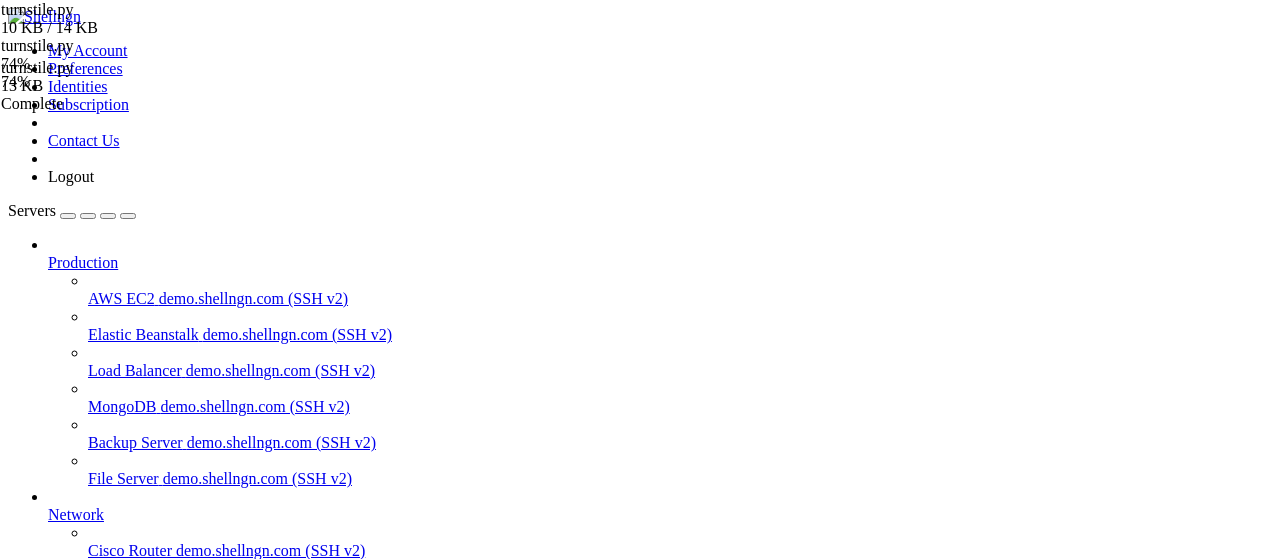 drag, startPoint x: 302, startPoint y: 27, endPoint x: 317, endPoint y: 33, distance: 16.155495 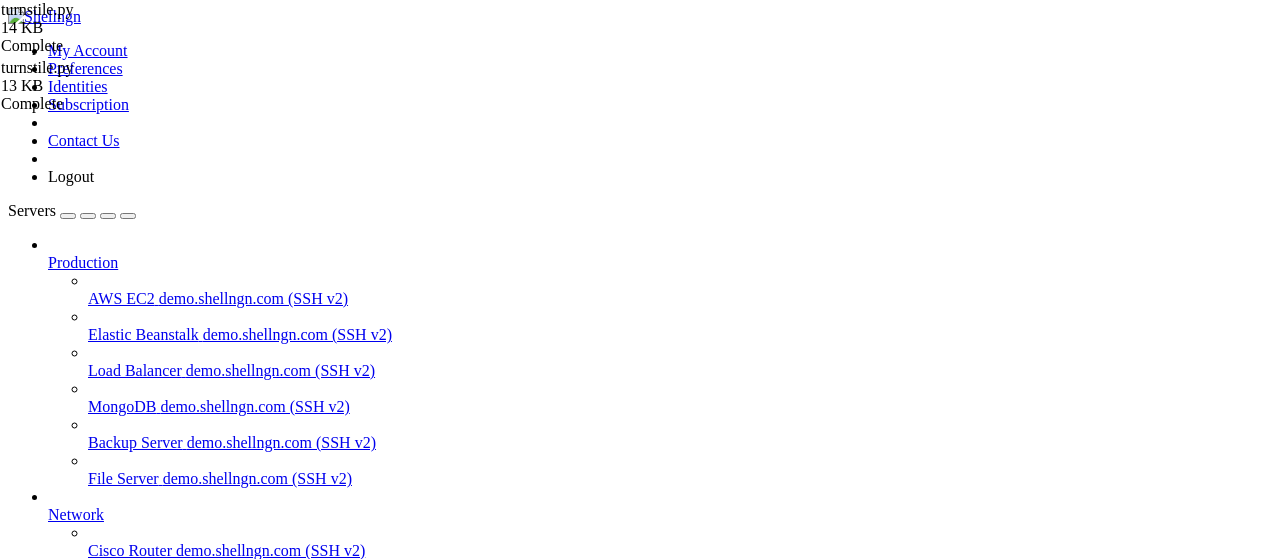 scroll, scrollTop: 819, scrollLeft: 0, axis: vertical 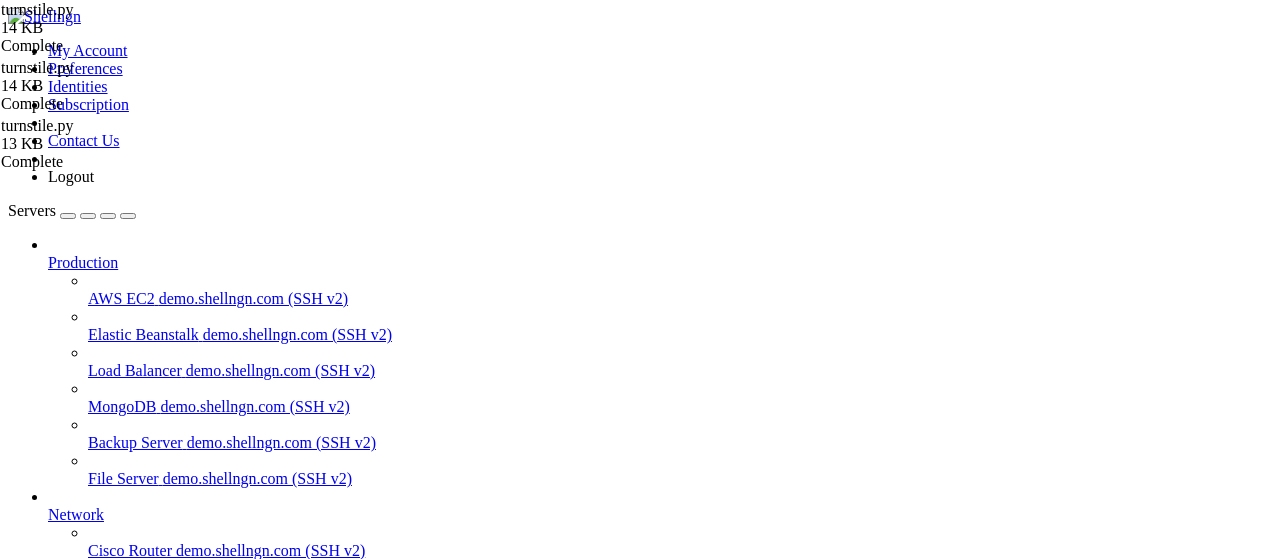 click on "import   os ,   sys ,   time ,   uuid ,   json ,   random ,   asyncio ,   argparse ,   logging from   quart   import   Quart ,   request ,   jsonify from   camoufox . async_api   import   AsyncCamoufox from   patchright . async_api   import   async_playwright COLORS   =   {       'MAGENTA' :   ' \033 [35m' ,       'BLUE' :   ' \033 [34m' ,       'GREEN' :   ' \033 [32m' ,       'YELLOW' :   ' \033 [33m' ,       'RED' :   ' \033 [31m' ,       'RESET' :   ' \033 [0m' , } class   CustomLogger ( logging . Logger ) :       @ staticmethod       def   format_message ( level ,   color ,   message ) :             timestamp   =   time . strftime ( '%H:%M:%S' )             return   f"[ { timestamp } ] [ { COLORS . get ( color )} { level } { COLORS . get ( 'RESET' )} ] ->  { message } "       def   debug ( self ,   message ,   * args ,   ** kwargs ) :             super ( ) . debug ( self . format_message ( 'DEBUG' ,   'MAGENTA' ,   message ) ,   * args ,   ** kwargs )       def   info ( self ,   message ,   * args ,   **" at bounding box center (662, 2108) 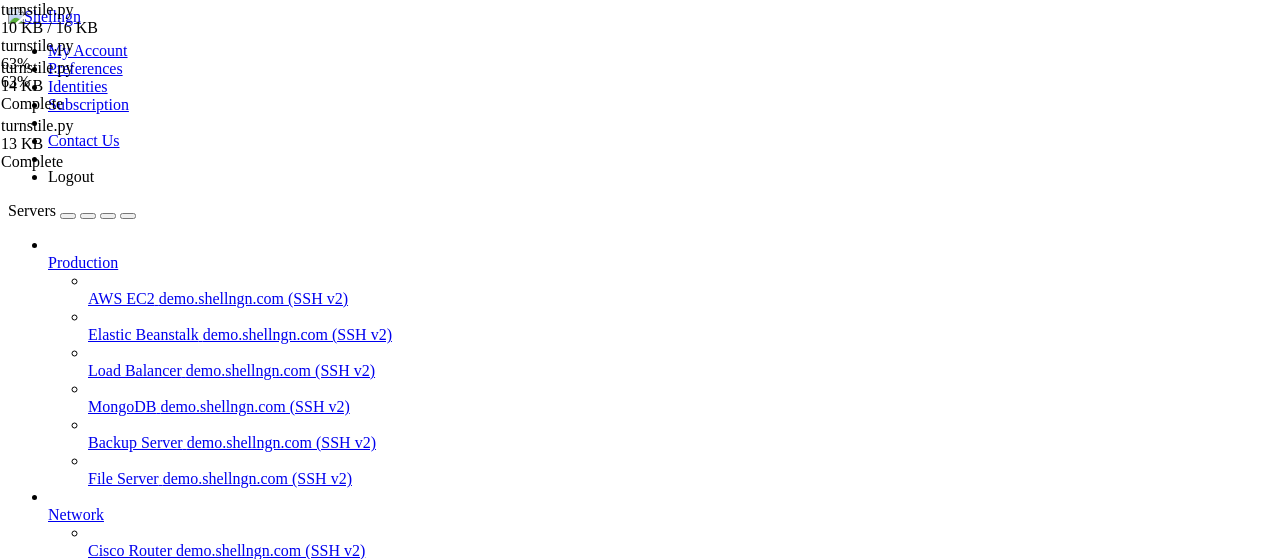 drag, startPoint x: 296, startPoint y: 29, endPoint x: 450, endPoint y: 79, distance: 161.91356 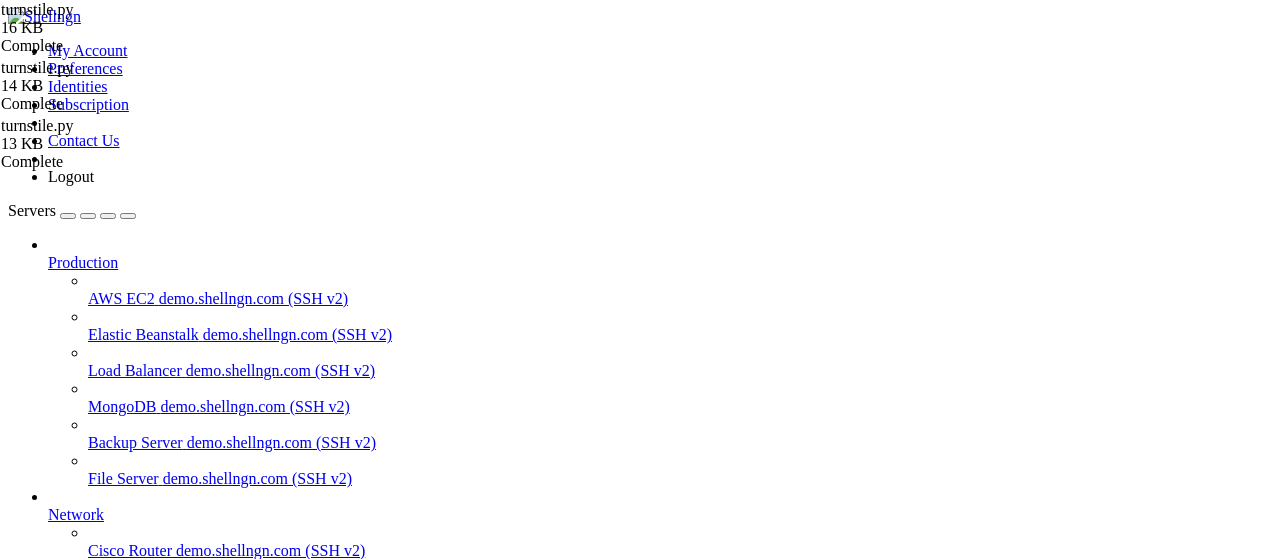 scroll, scrollTop: 970, scrollLeft: 0, axis: vertical 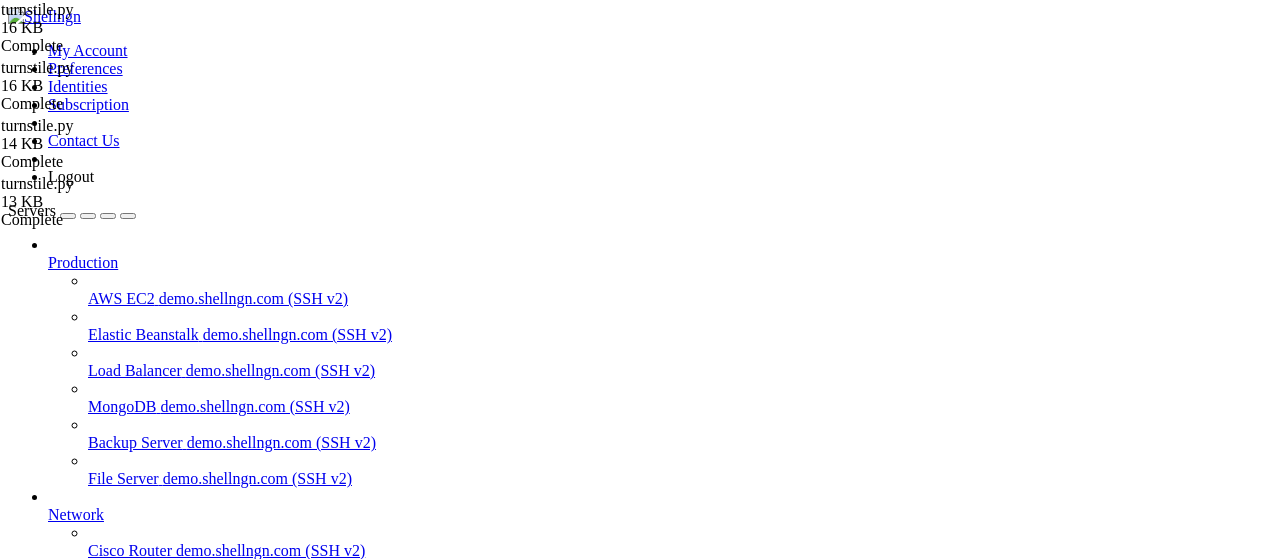 click on "import   os ,   sys ,   time ,   uuid ,   json ,   random ,   asyncio ,   argparse ,   logging from   quart   import   Quart ,   request ,   jsonify from   camoufox . async_api   import   AsyncCamoufox from   patchright . async_api   import   async_playwright COLORS   =   {       'MAGENTA' :   ' \033 [35m' ,       'BLUE' :   ' \033 [34m' ,       'GREEN' :   ' \033 [32m' ,       'YELLOW' :   ' \033 [33m' ,       'RED' :   ' \033 [31m' ,       'RESET' :   ' \033 [0m' , } class   CustomLogger ( logging . Logger ) :       @ staticmethod       def   format_message ( level ,   color ,   message ) :             timestamp   =   time . strftime ( '%H:%M:%S' )             return   f"[ { timestamp } ] [ { COLORS . get ( color )} { level } { COLORS . get ( 'RESET' )} ] ->  { message } "       def   debug ( self ,   message ,   * args ,   ** kwargs ) :             super ( ) . debug ( self . format_message ( 'DEBUG' ,   'MAGENTA' ,   message ) ,   * args ,   ** kwargs )       def   info ( self ,   message ,   * args ,   **" at bounding box center (662, 2108) 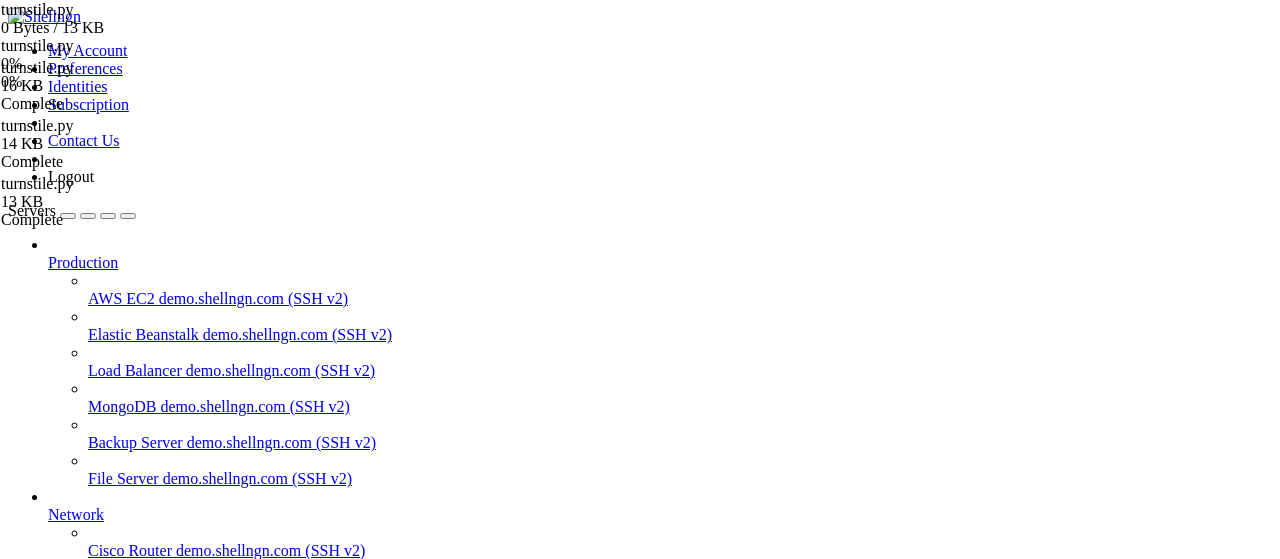 click on "apibypass
" at bounding box center (660, 880) 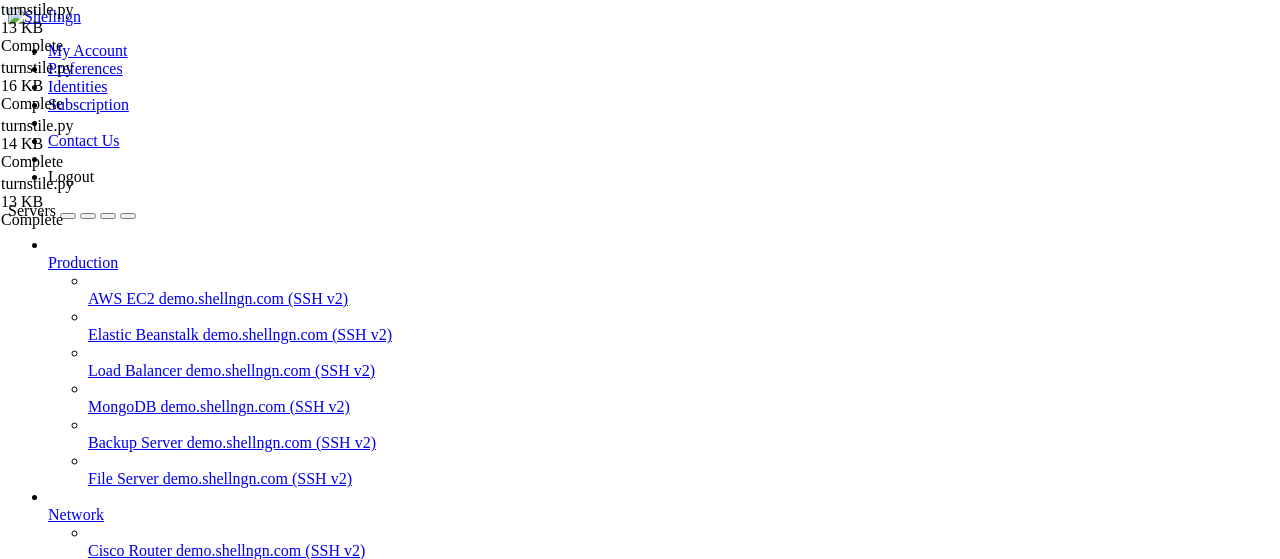 scroll, scrollTop: 1304, scrollLeft: 0, axis: vertical 